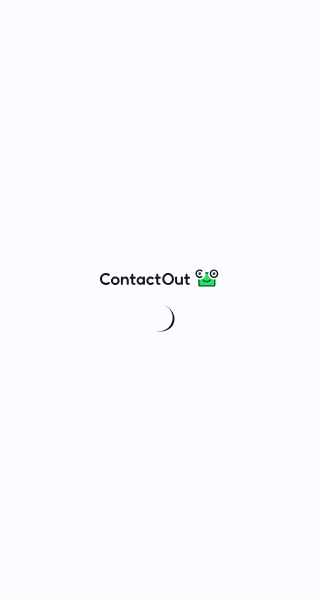scroll, scrollTop: 0, scrollLeft: 0, axis: both 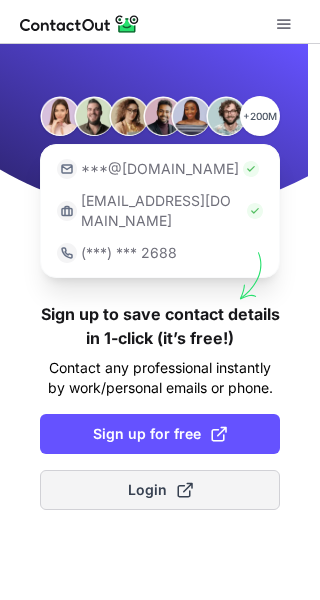 click on "Login" at bounding box center [160, 490] 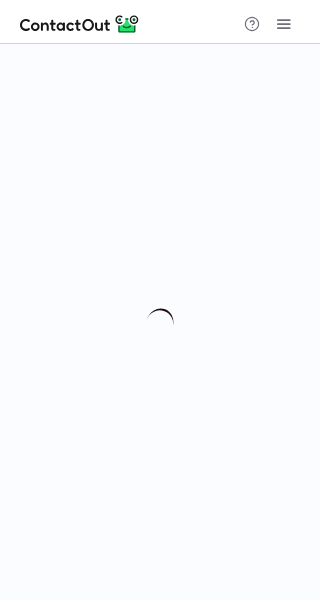 scroll, scrollTop: 0, scrollLeft: 0, axis: both 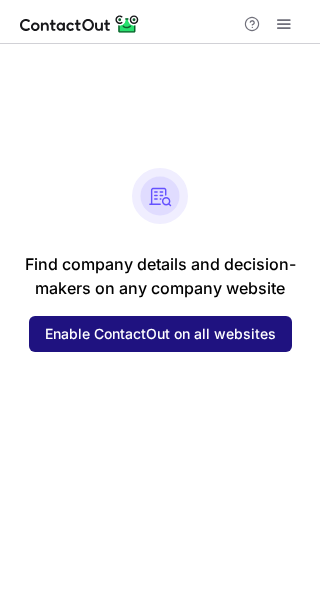 click on "Enable ContactOut on all websites" at bounding box center (160, 334) 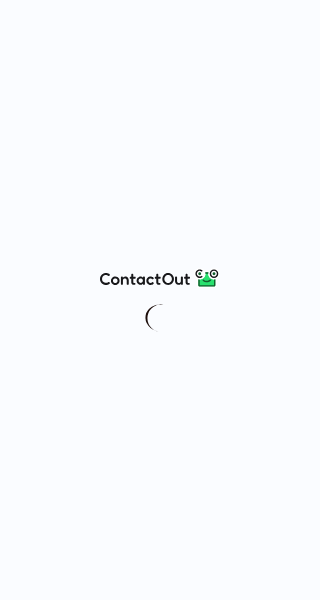 scroll, scrollTop: 0, scrollLeft: 0, axis: both 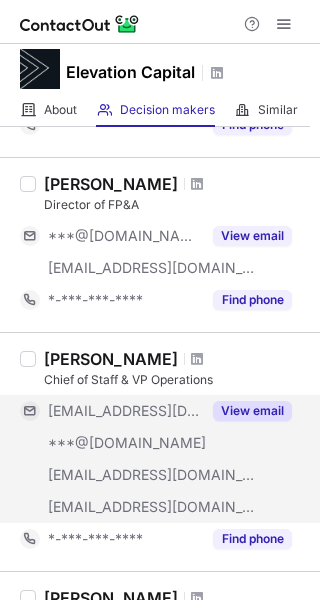 click on "View email" at bounding box center (252, 411) 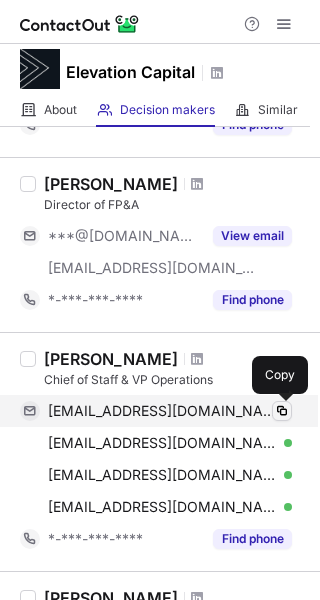 click at bounding box center (282, 411) 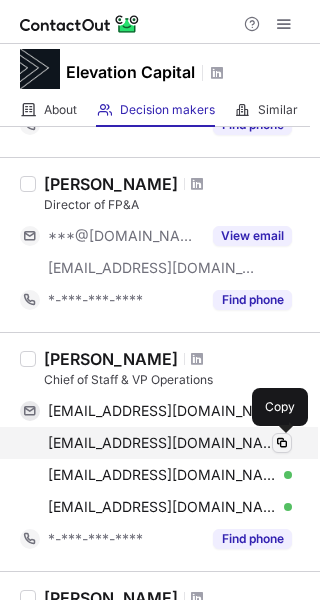 click at bounding box center [282, 443] 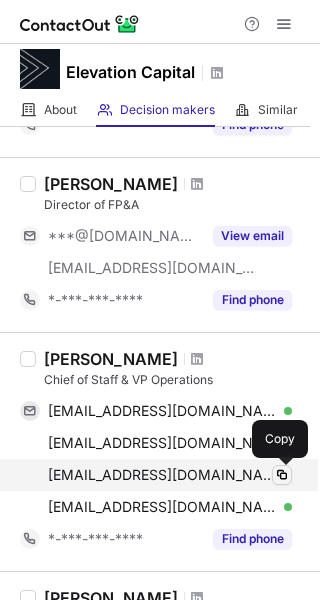 click at bounding box center (282, 475) 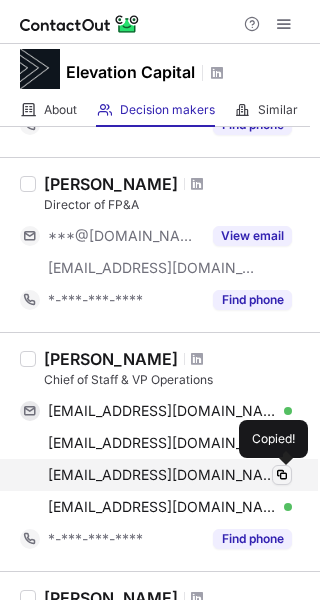 type 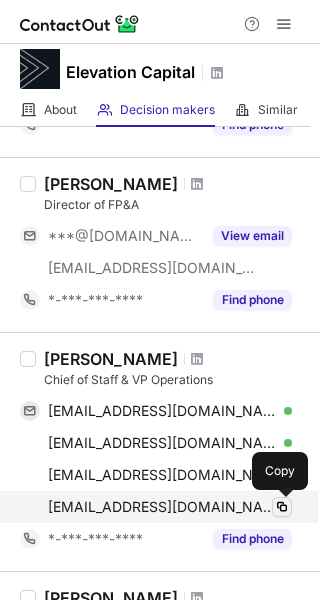 click at bounding box center [282, 507] 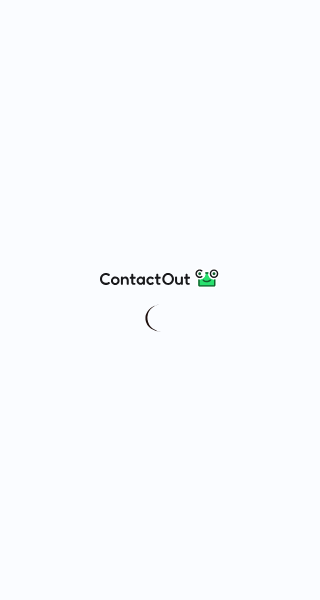 scroll, scrollTop: 0, scrollLeft: 0, axis: both 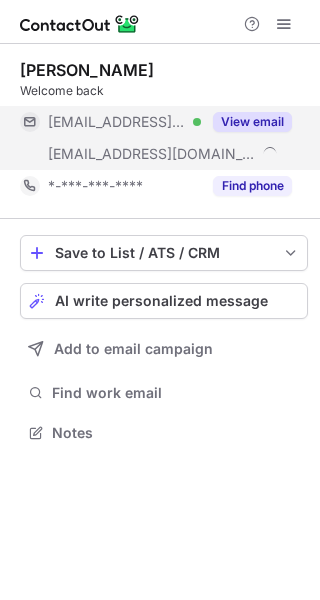 click on "View email" at bounding box center (252, 122) 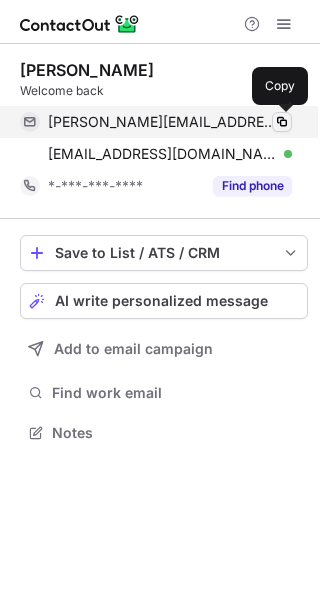 click at bounding box center (282, 122) 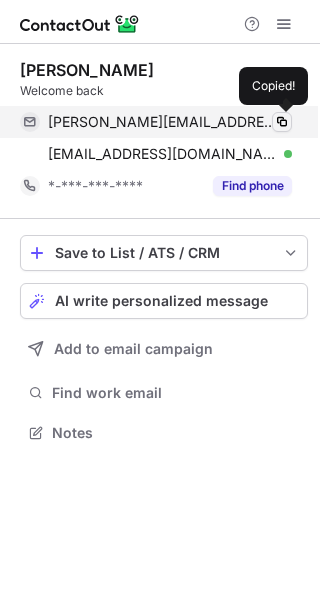 type 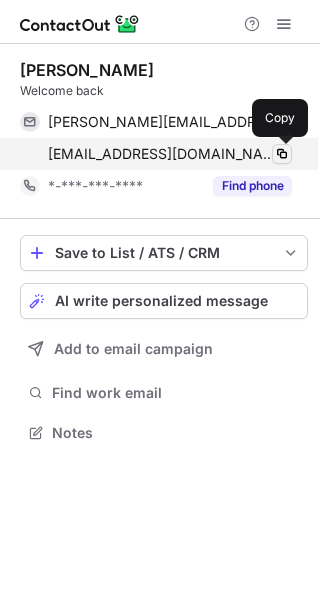 click at bounding box center (282, 154) 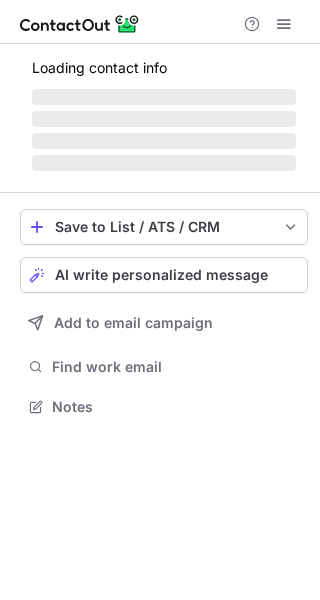 scroll, scrollTop: 0, scrollLeft: 0, axis: both 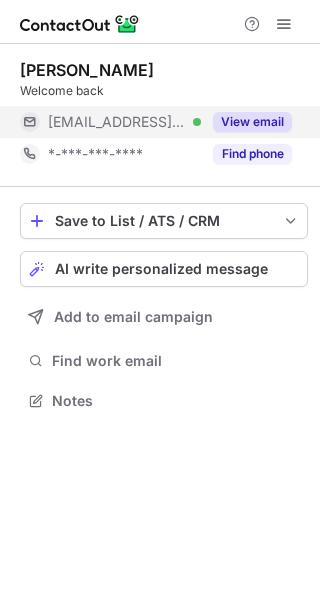 click on "View email" at bounding box center (252, 122) 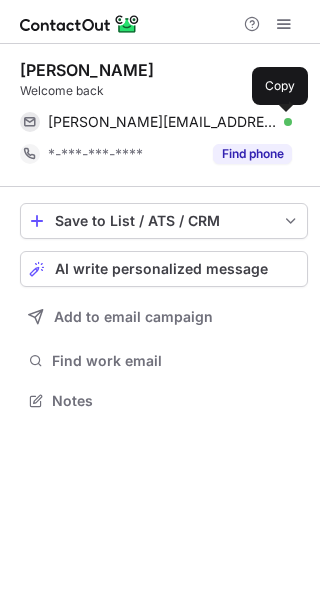 click at bounding box center (282, 122) 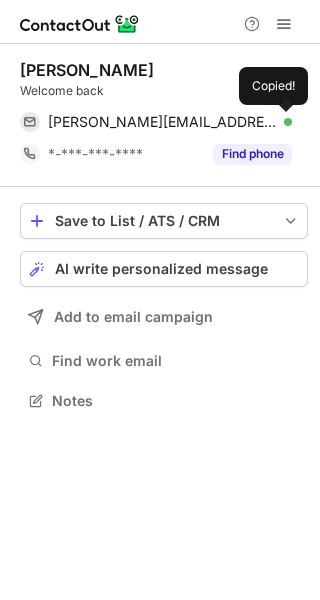 type 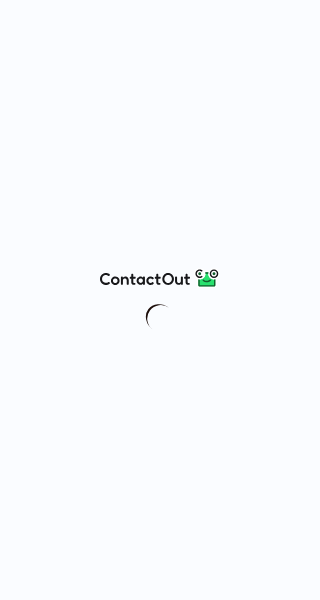 scroll, scrollTop: 0, scrollLeft: 0, axis: both 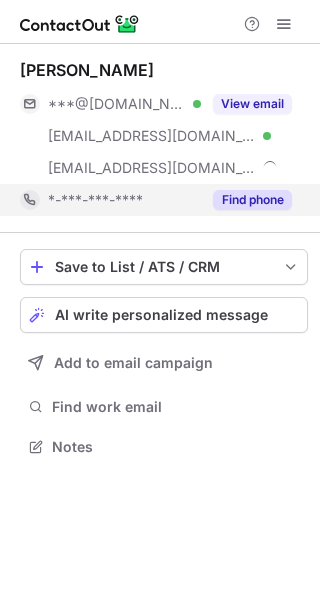 click on "Find phone" at bounding box center (252, 200) 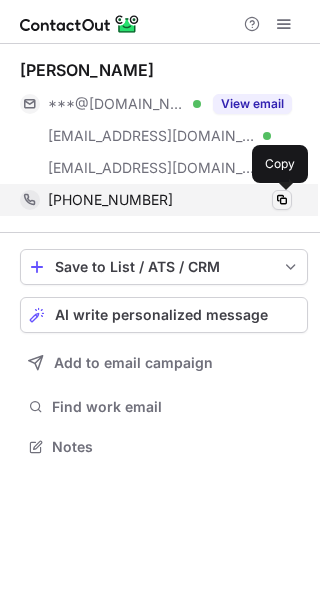 click at bounding box center (282, 200) 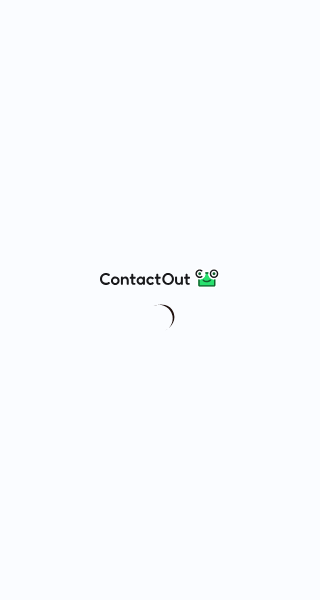 scroll, scrollTop: 0, scrollLeft: 0, axis: both 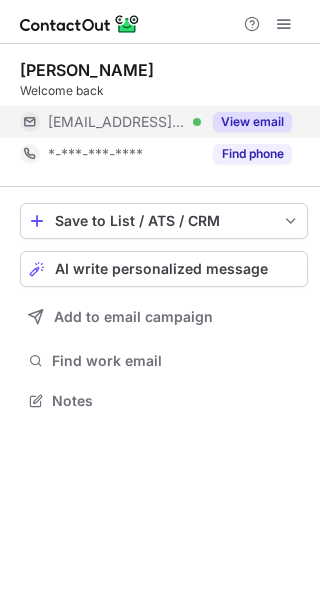 click on "View email" at bounding box center (252, 122) 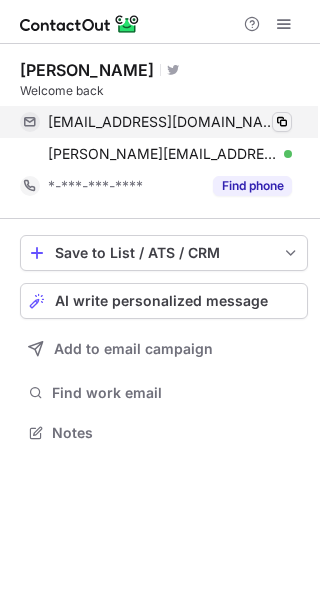 scroll, scrollTop: 10, scrollLeft: 10, axis: both 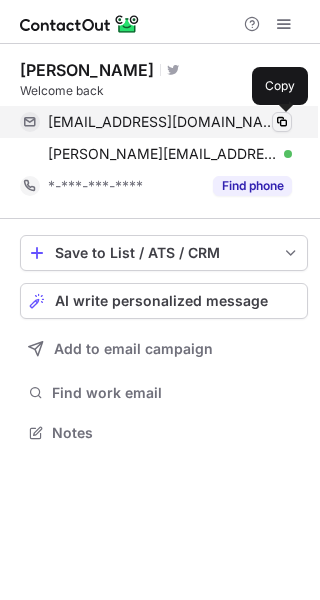 click at bounding box center [282, 122] 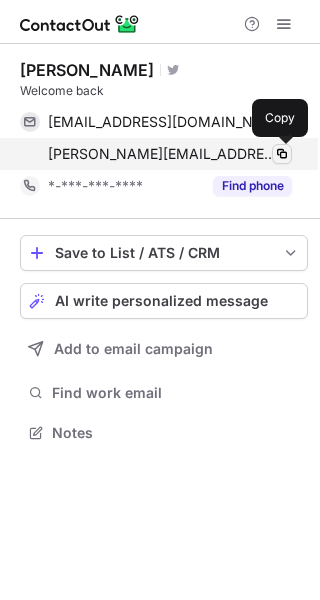 type 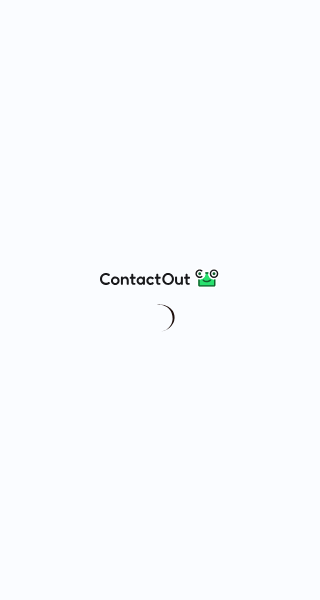 scroll, scrollTop: 0, scrollLeft: 0, axis: both 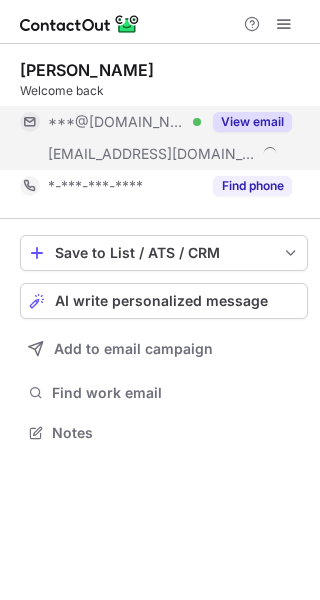 click on "View email" at bounding box center [252, 122] 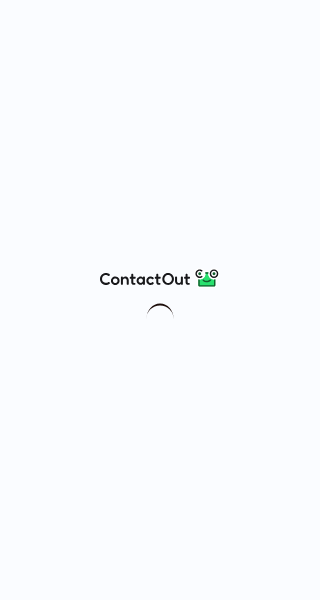 scroll, scrollTop: 0, scrollLeft: 0, axis: both 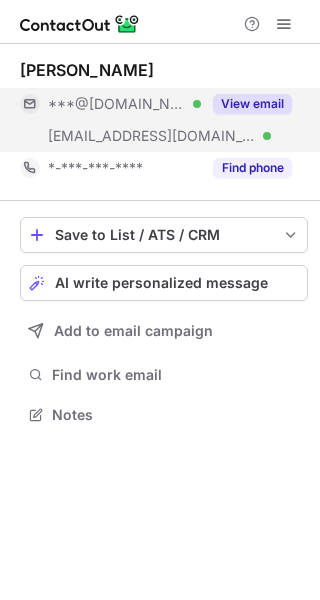 click on "View email" at bounding box center [252, 104] 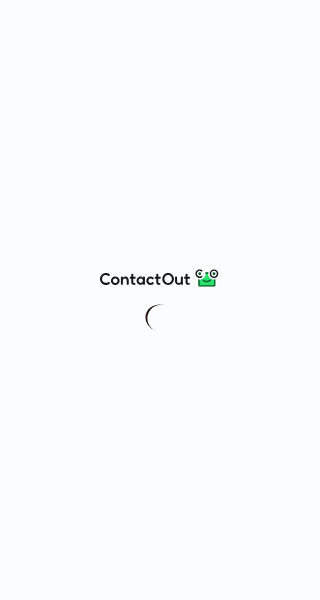 scroll, scrollTop: 0, scrollLeft: 0, axis: both 